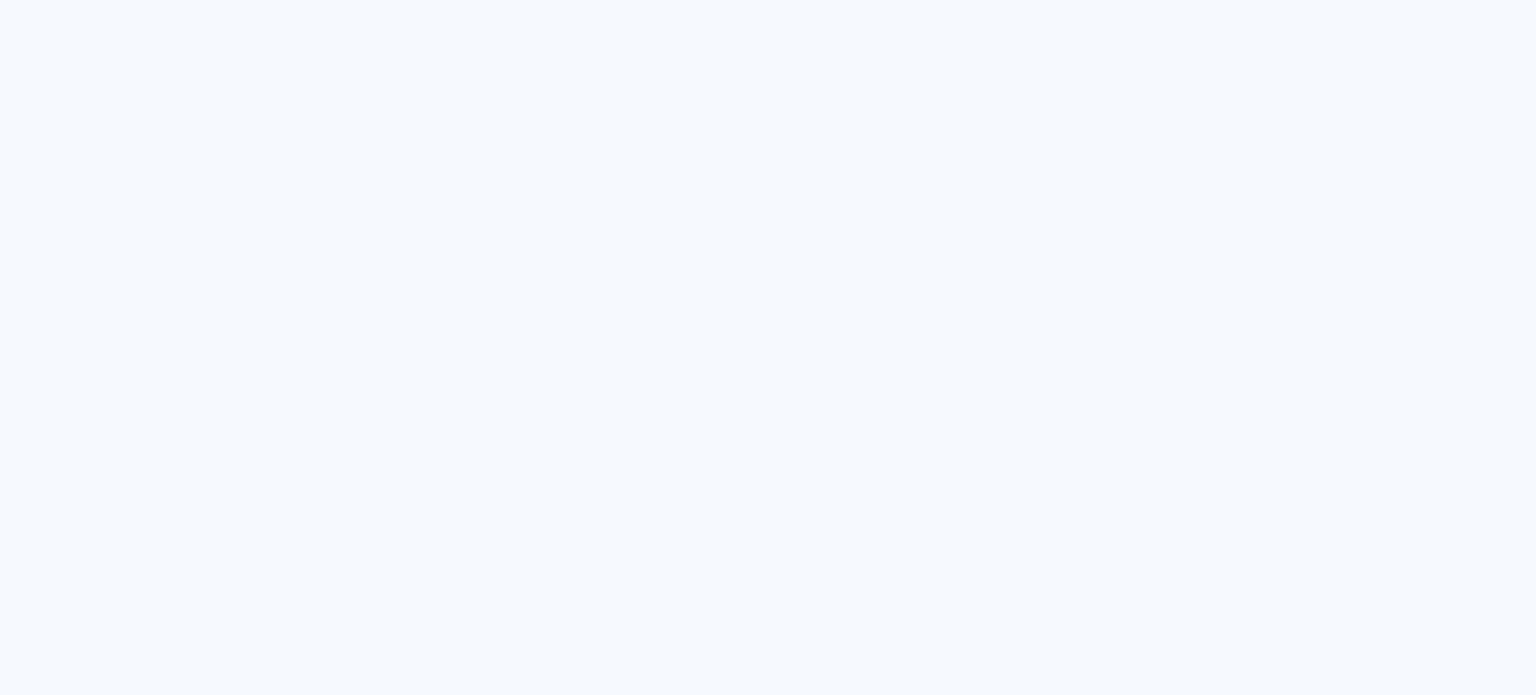 scroll, scrollTop: 0, scrollLeft: 0, axis: both 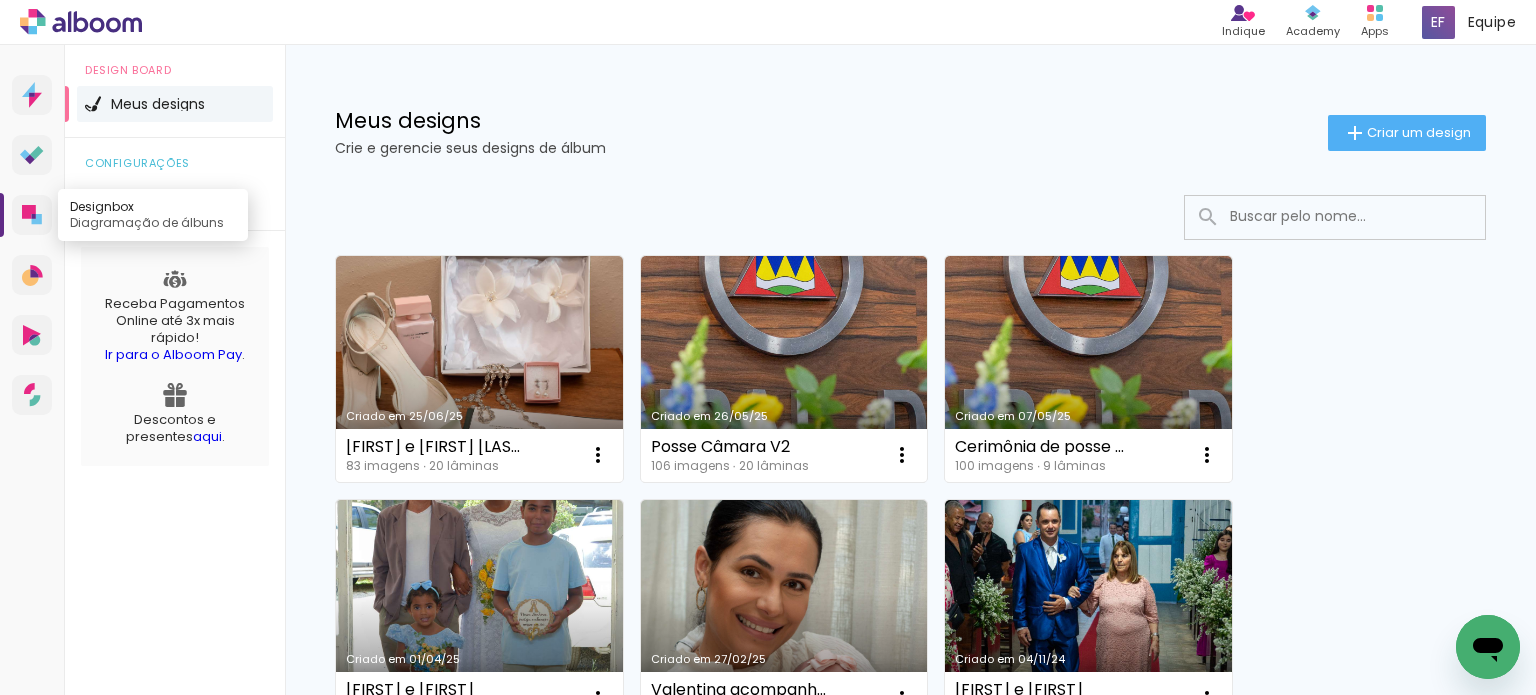 click 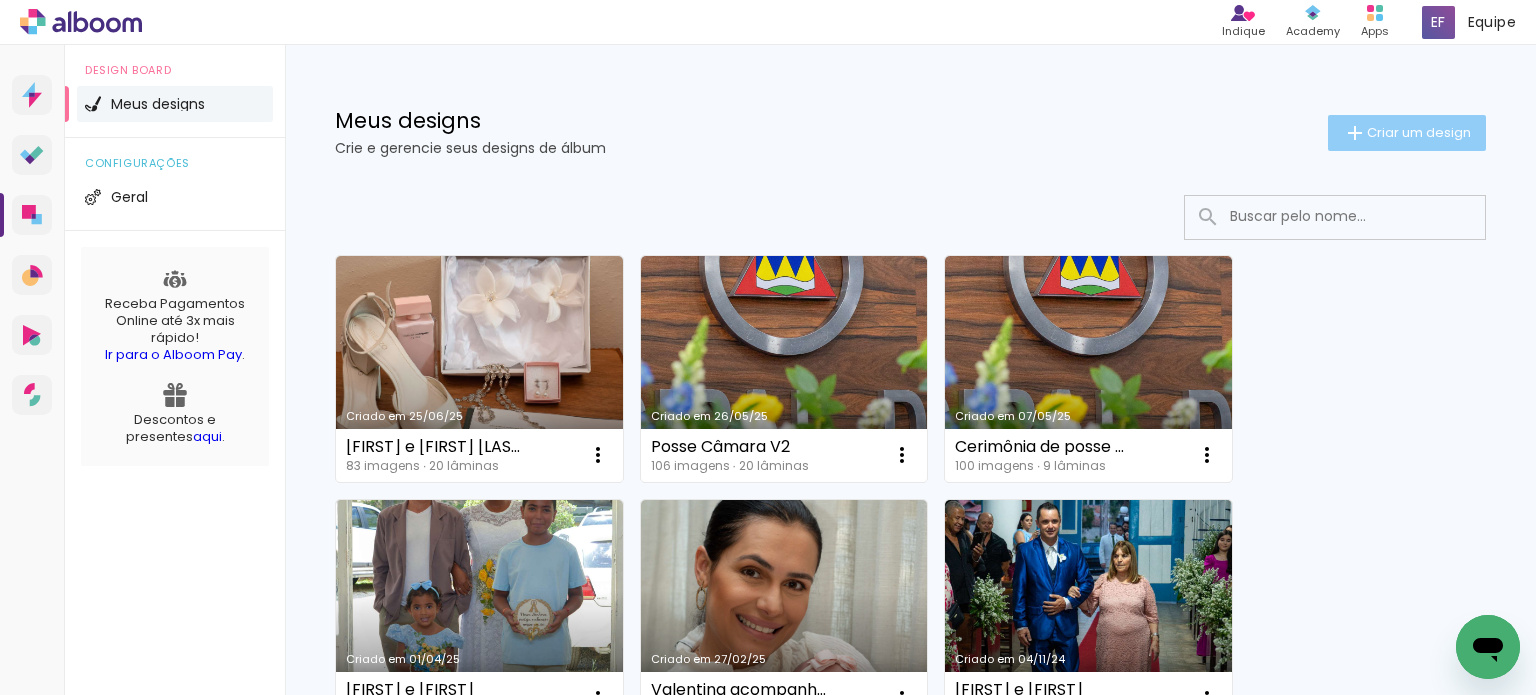 click on "Criar um design" 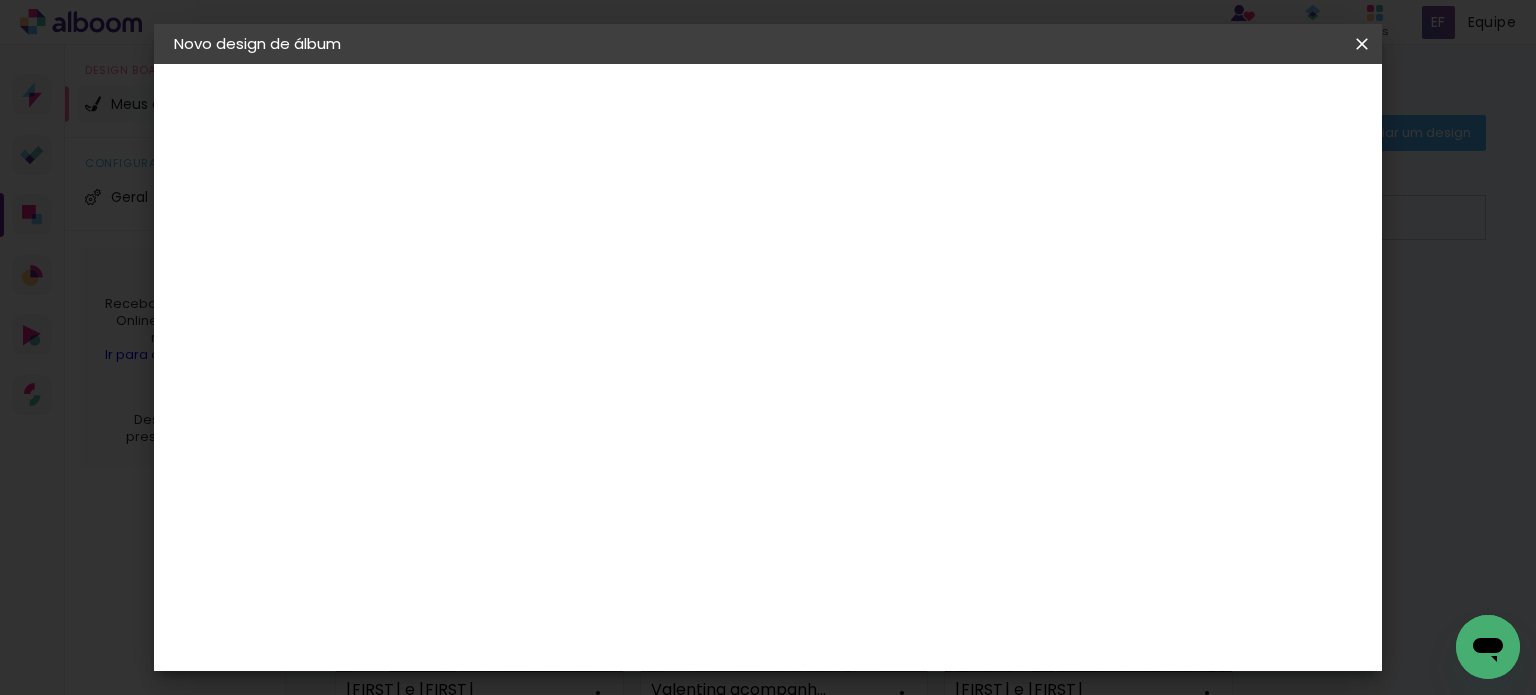 click at bounding box center (501, 268) 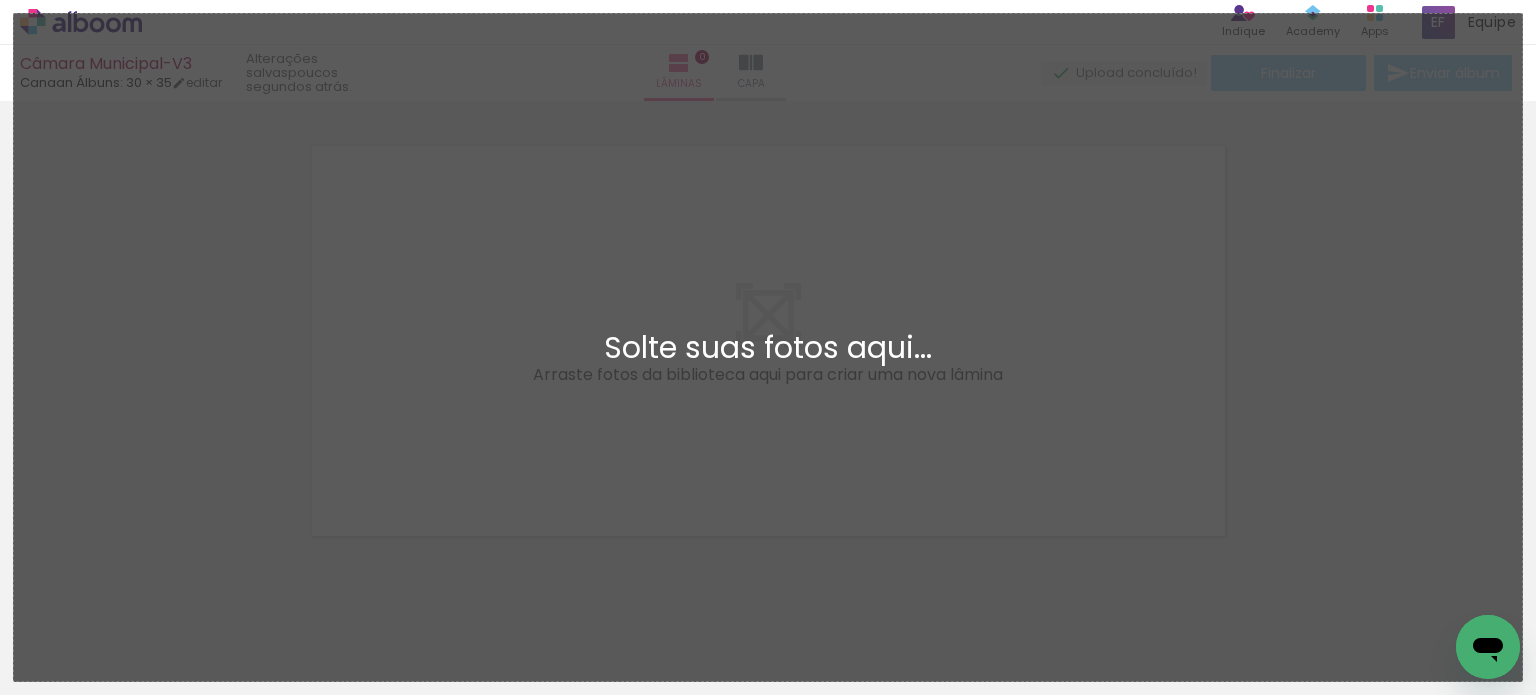 scroll, scrollTop: 25, scrollLeft: 0, axis: vertical 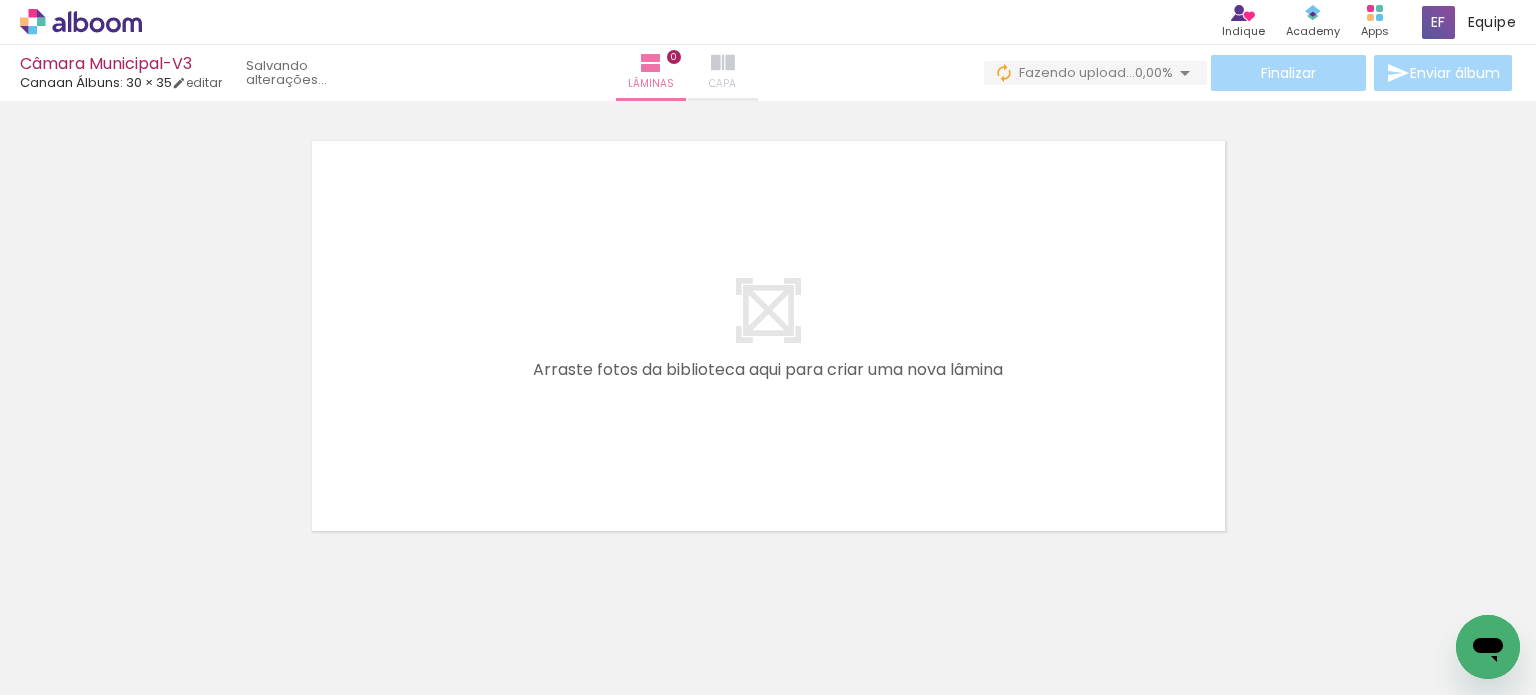 click at bounding box center (723, 63) 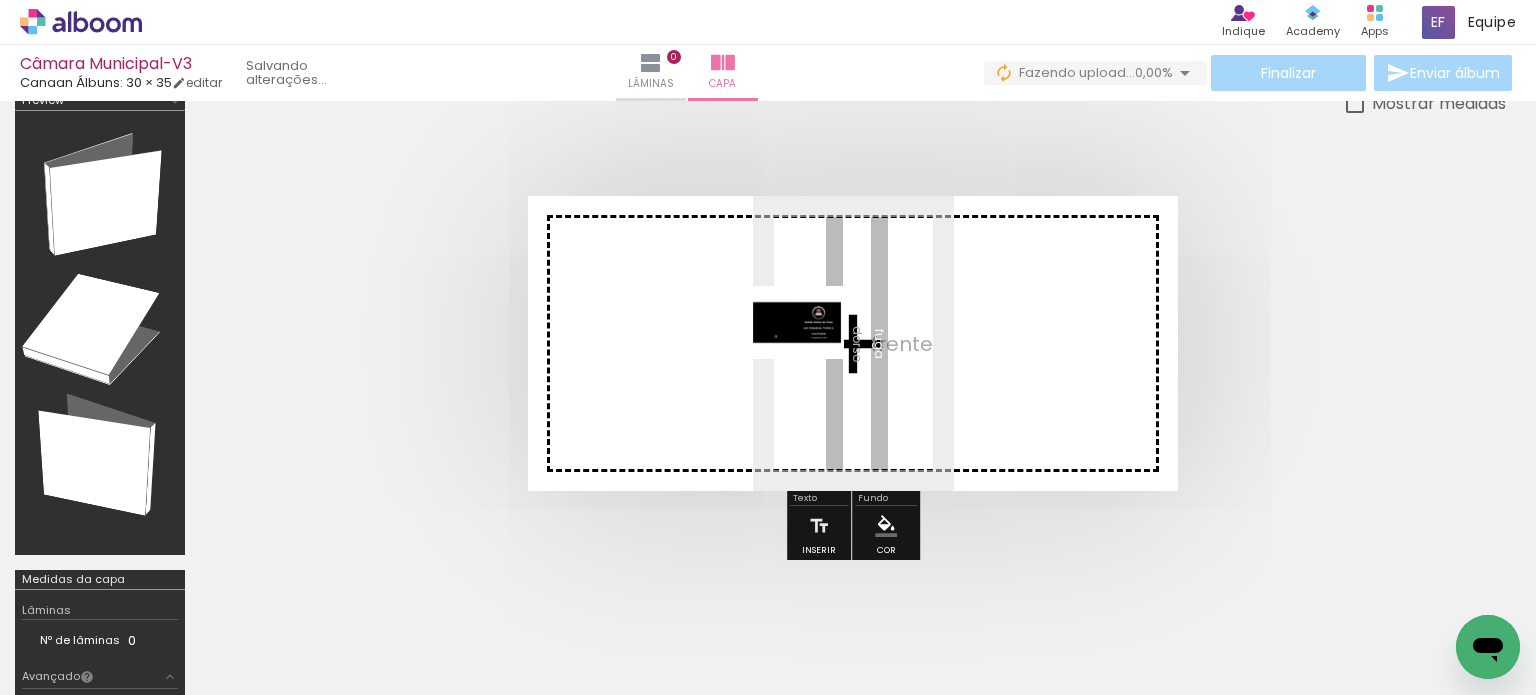 drag, startPoint x: 199, startPoint y: 648, endPoint x: 818, endPoint y: 348, distance: 687.867 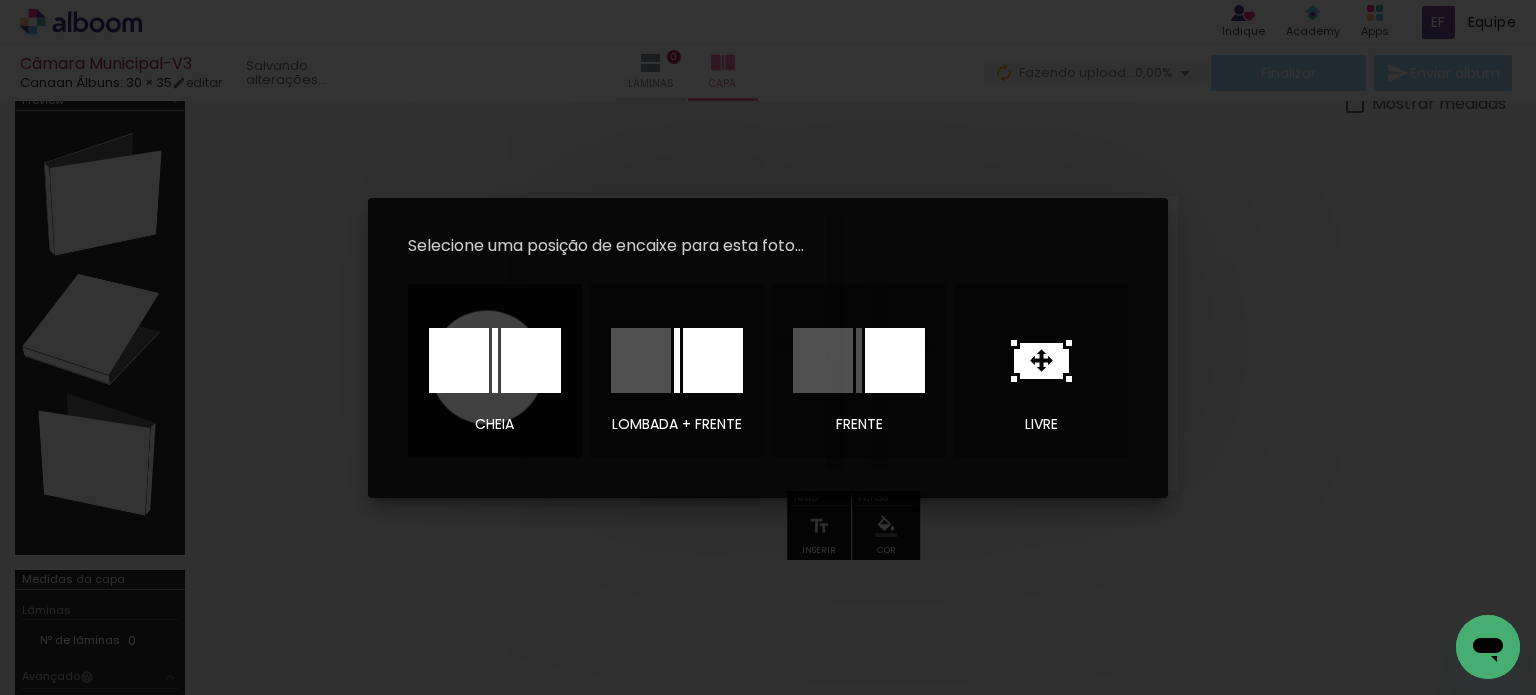click at bounding box center (459, 360) 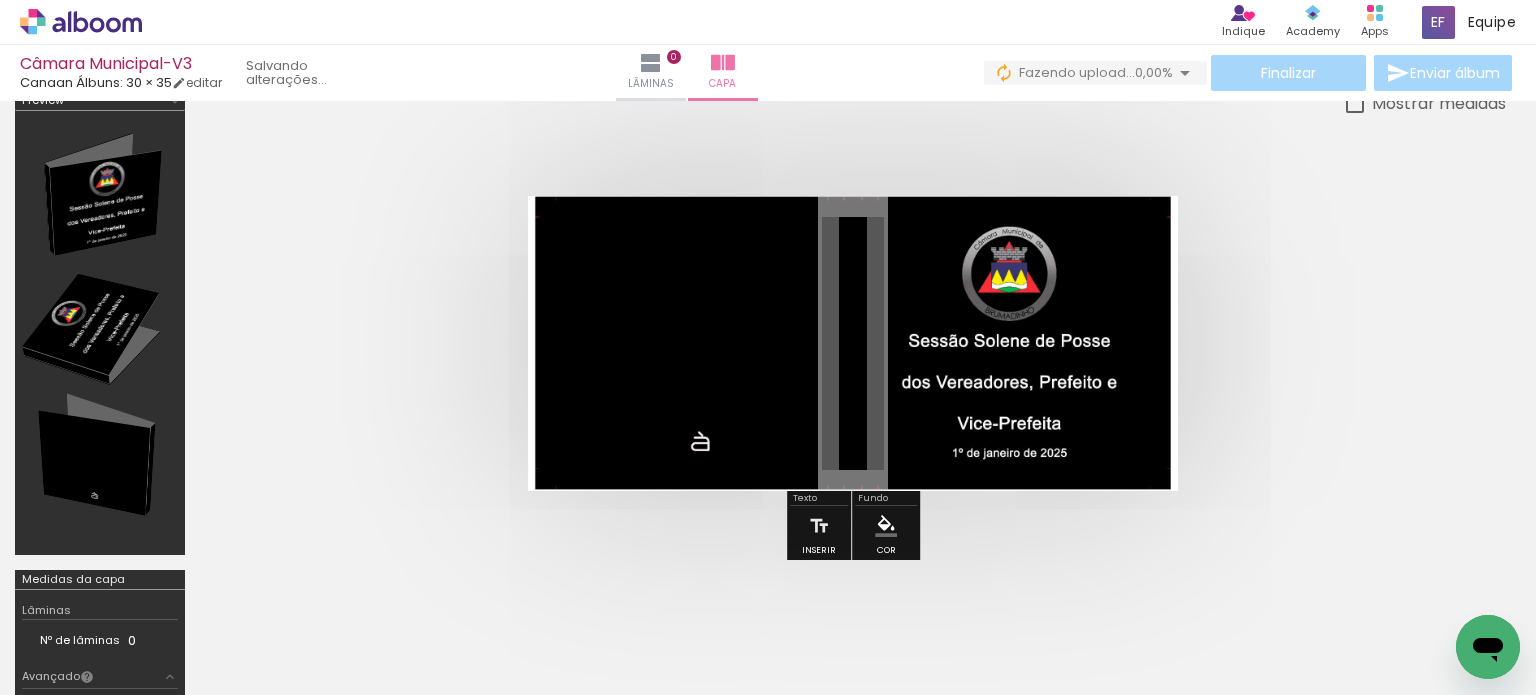 click at bounding box center (853, 343) 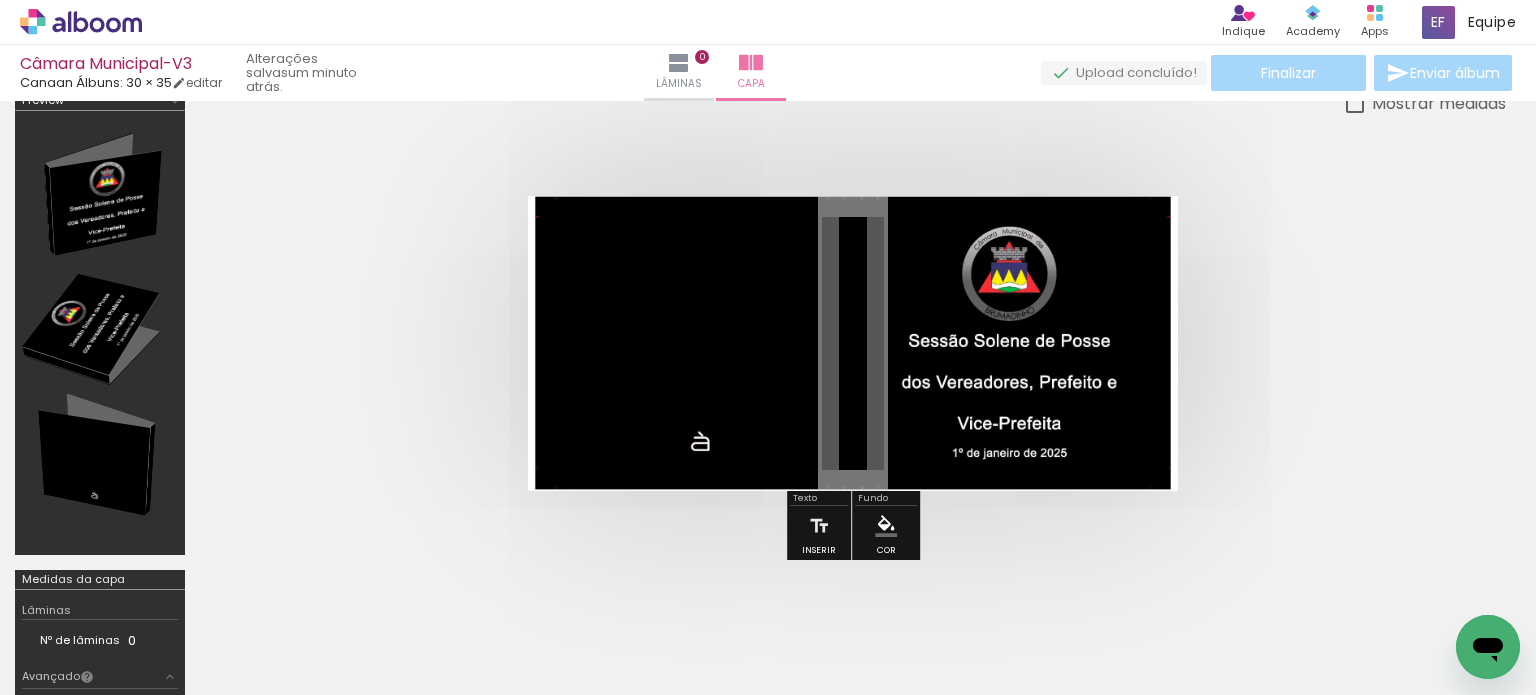 drag, startPoint x: 202, startPoint y: 64, endPoint x: 42, endPoint y: 61, distance: 160.02812 